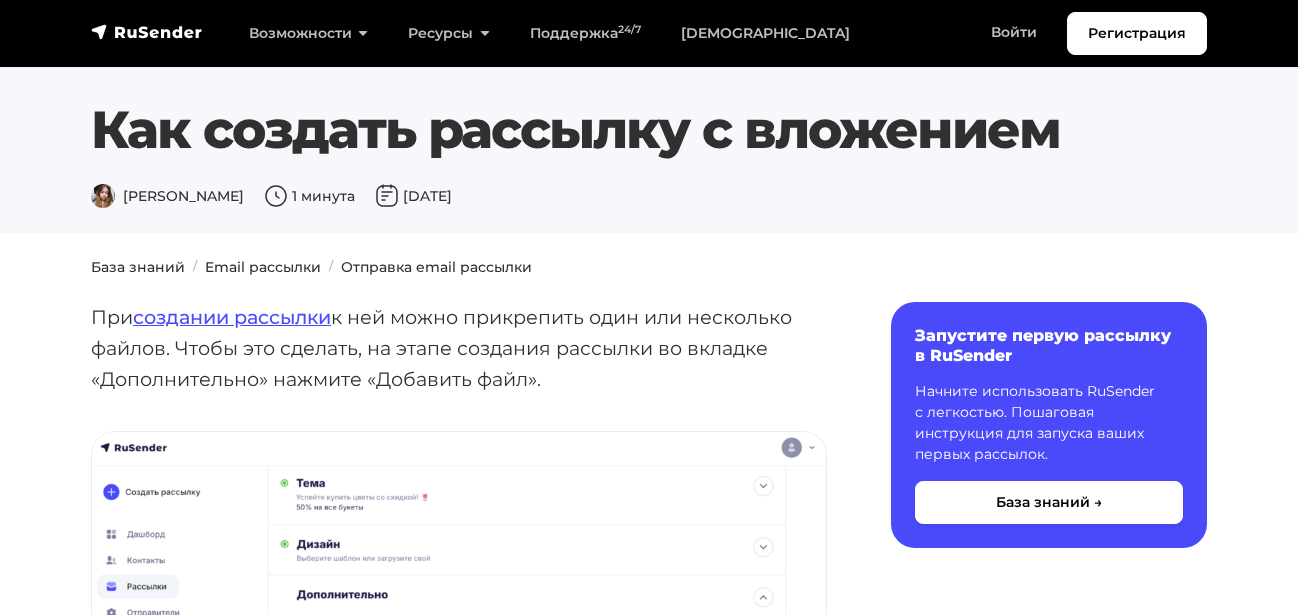 scroll, scrollTop: 0, scrollLeft: 0, axis: both 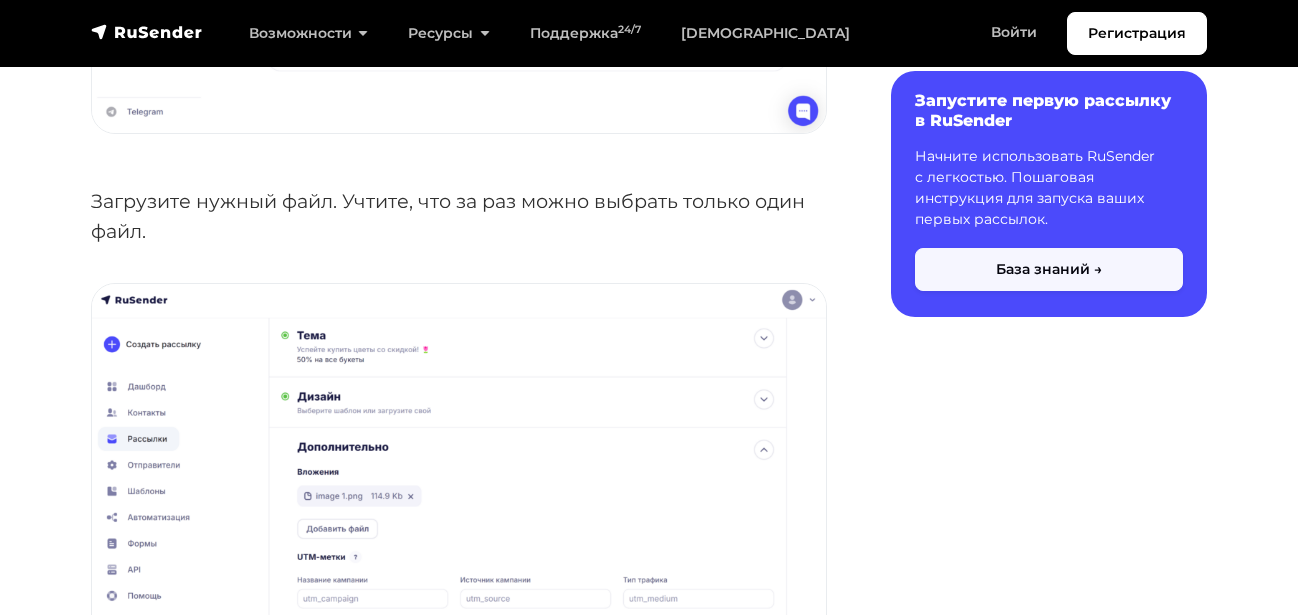 click on "База знаний →" at bounding box center (1049, 268) 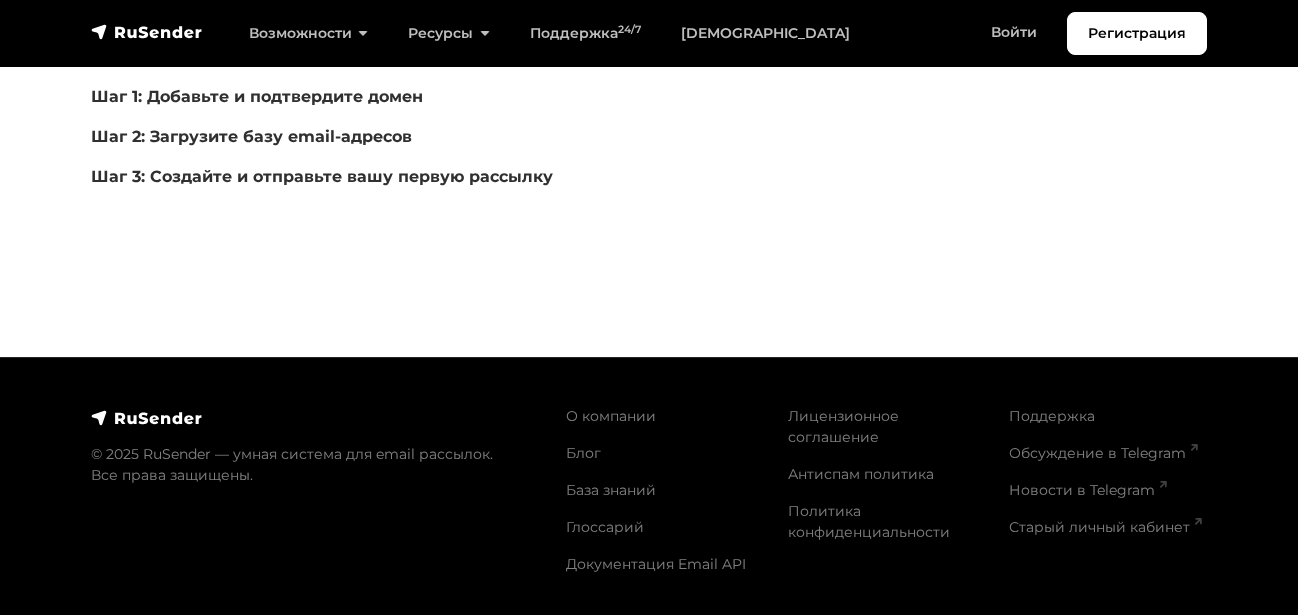 scroll, scrollTop: 0, scrollLeft: 0, axis: both 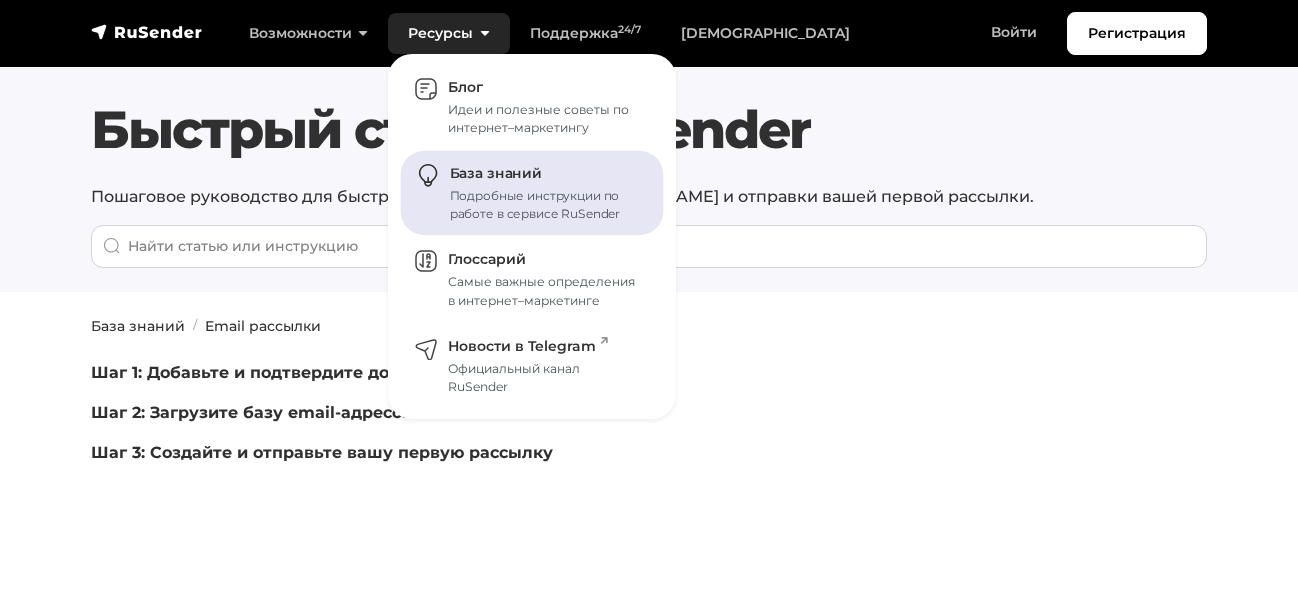 click on "Подробные инструкции по работе в сервисе RuSender" at bounding box center [545, 205] 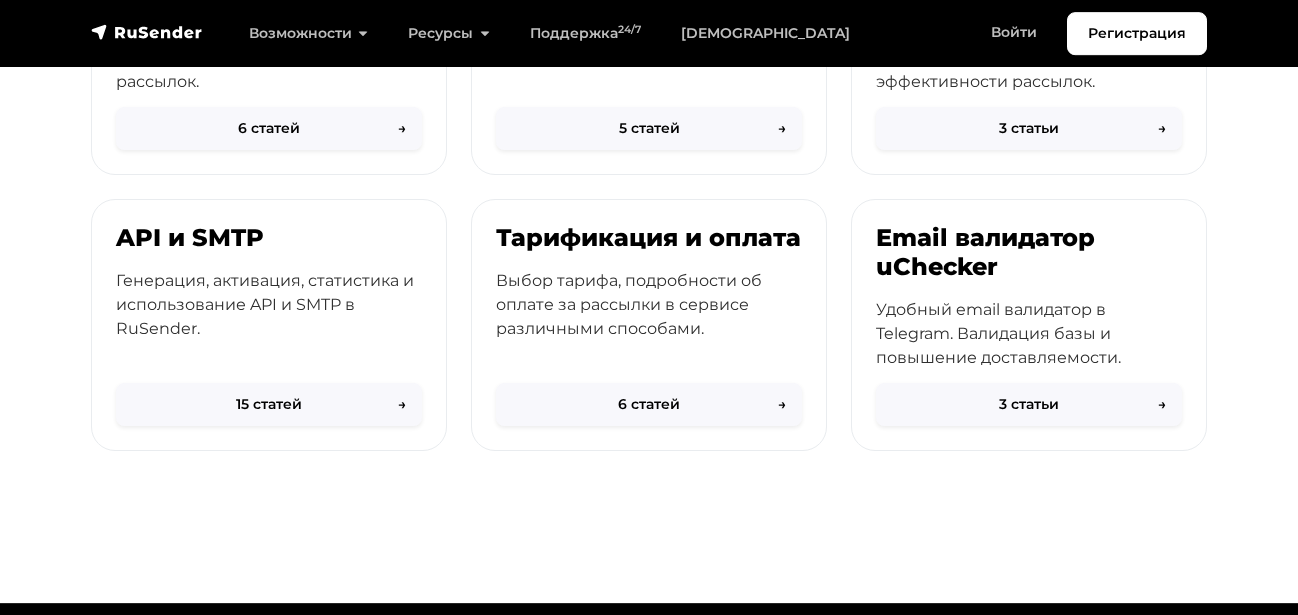 scroll, scrollTop: 1020, scrollLeft: 0, axis: vertical 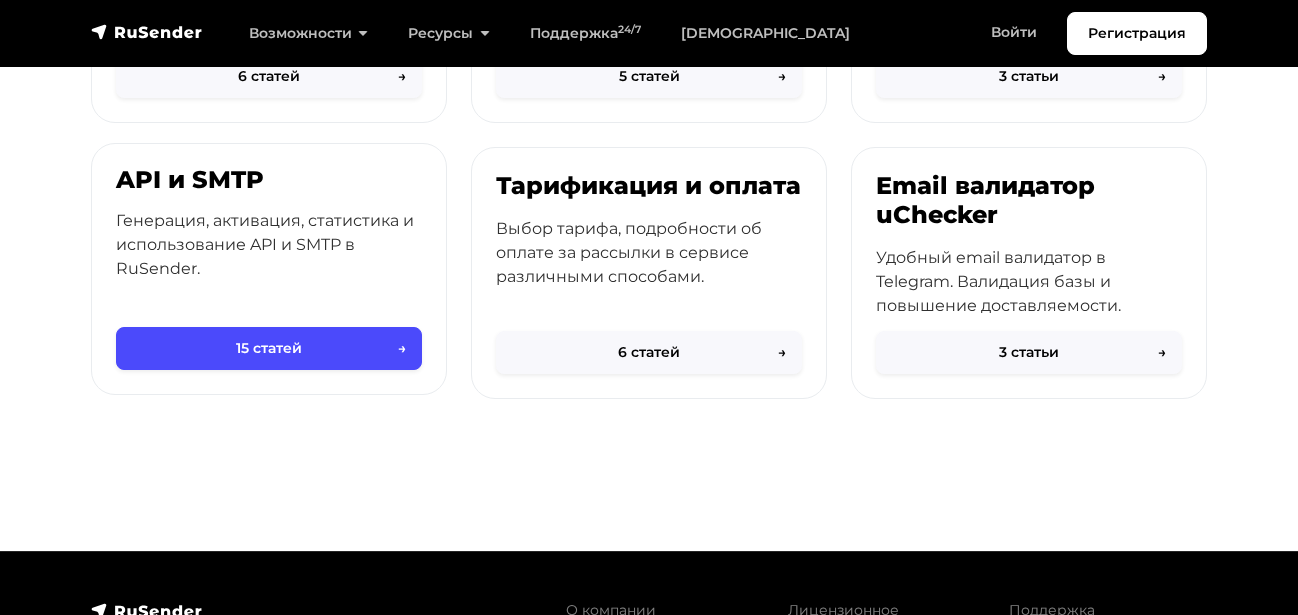 click on "Генерация, активация, статистика и использование API и SMTP в RuSender." at bounding box center [269, 245] 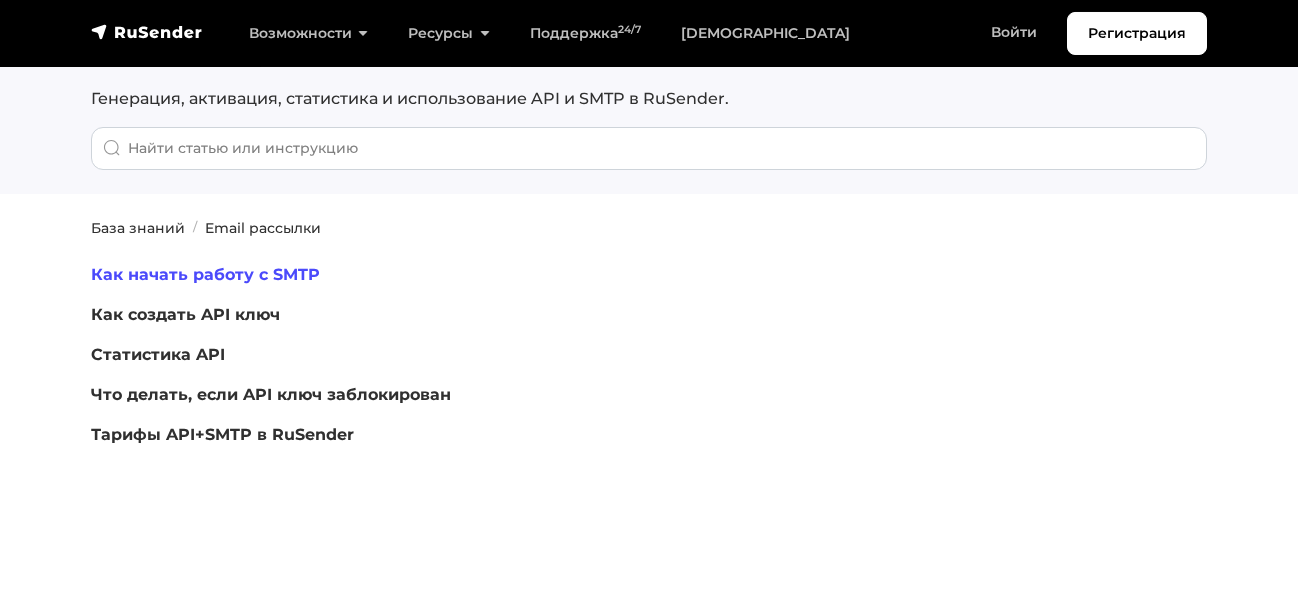 scroll, scrollTop: 102, scrollLeft: 0, axis: vertical 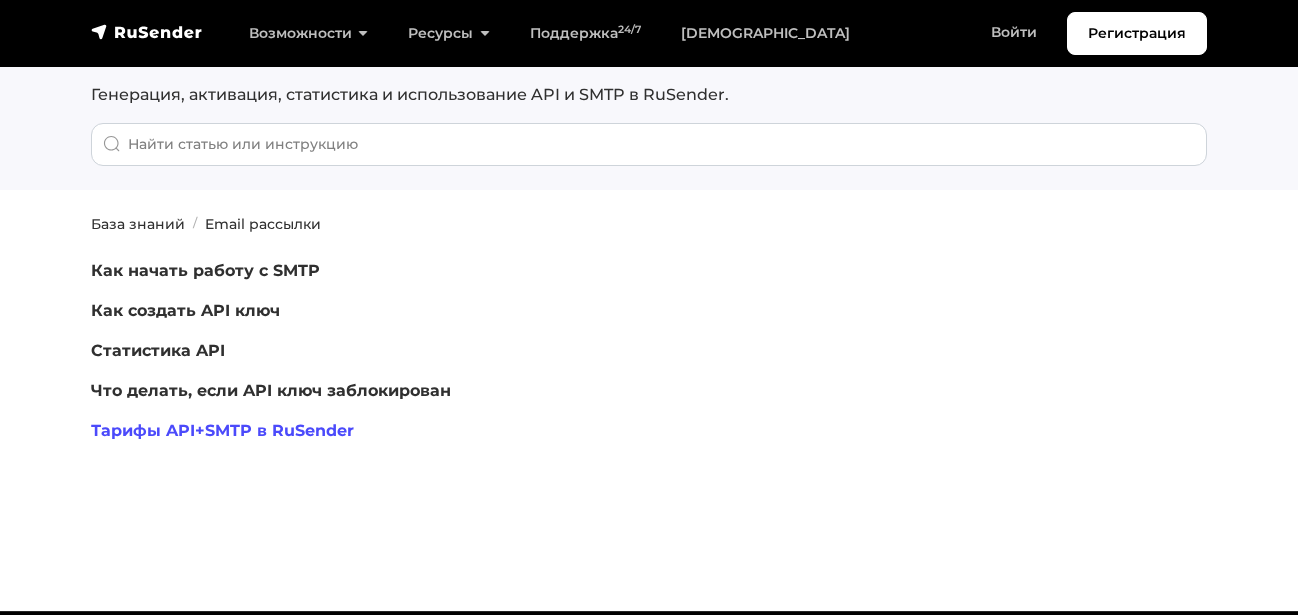 click on "Тарифы API+SMTP в RuSender" at bounding box center [222, 430] 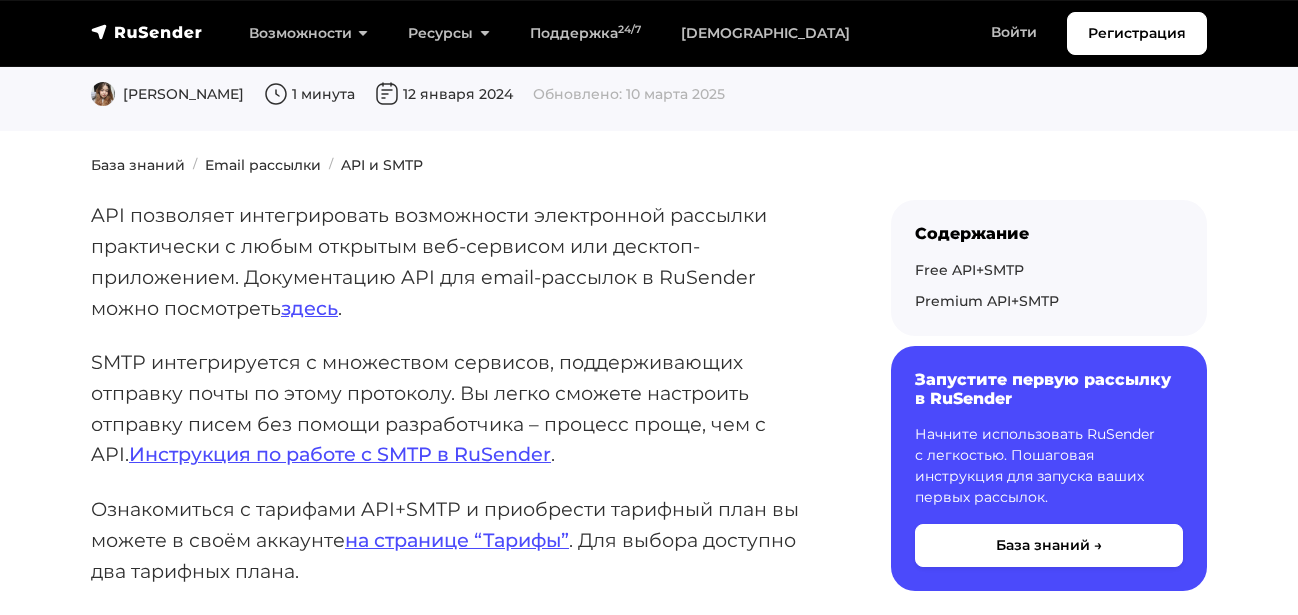 scroll, scrollTop: 204, scrollLeft: 0, axis: vertical 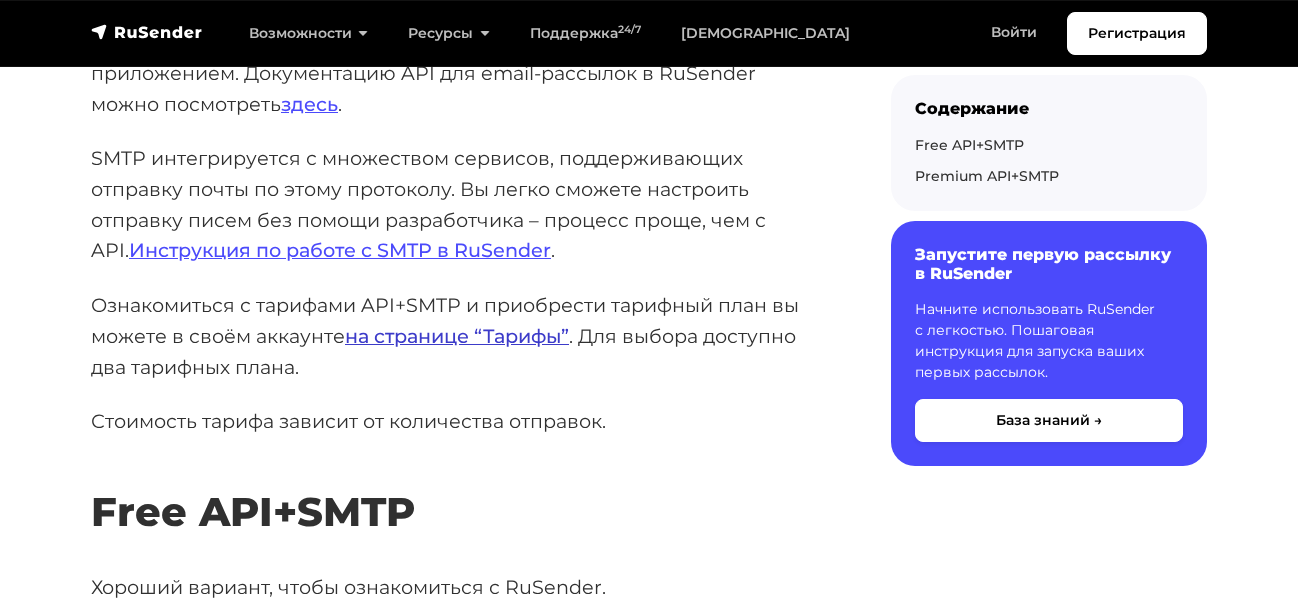 click on "на странице “Тарифы”" at bounding box center [457, 336] 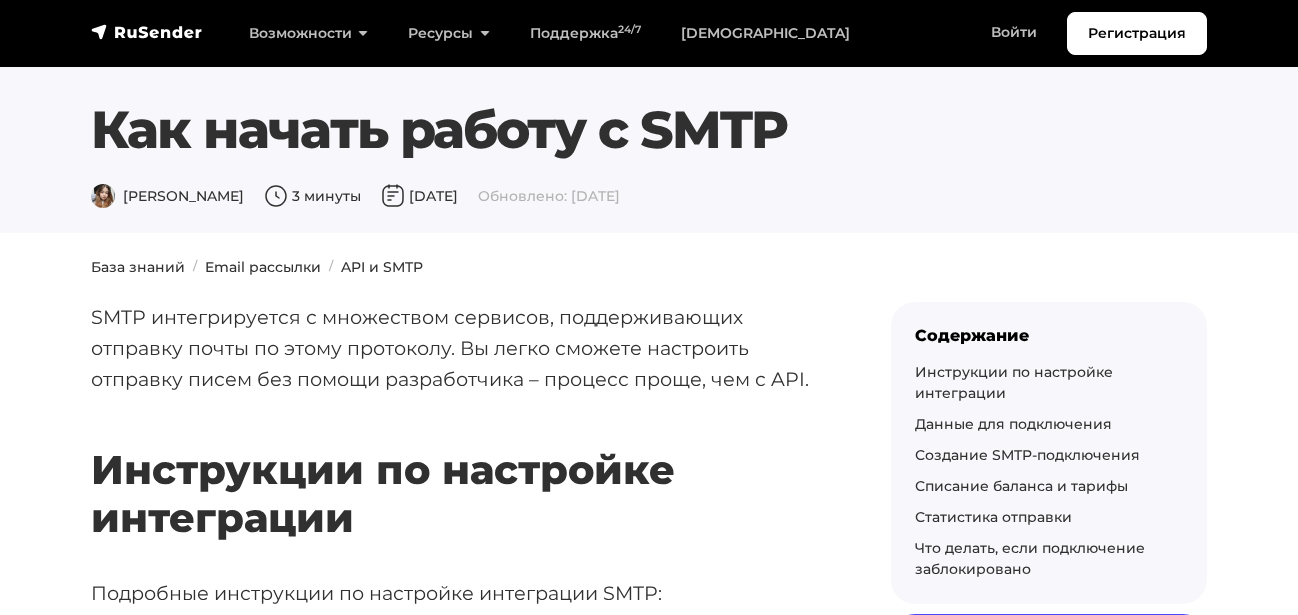 scroll, scrollTop: 0, scrollLeft: 0, axis: both 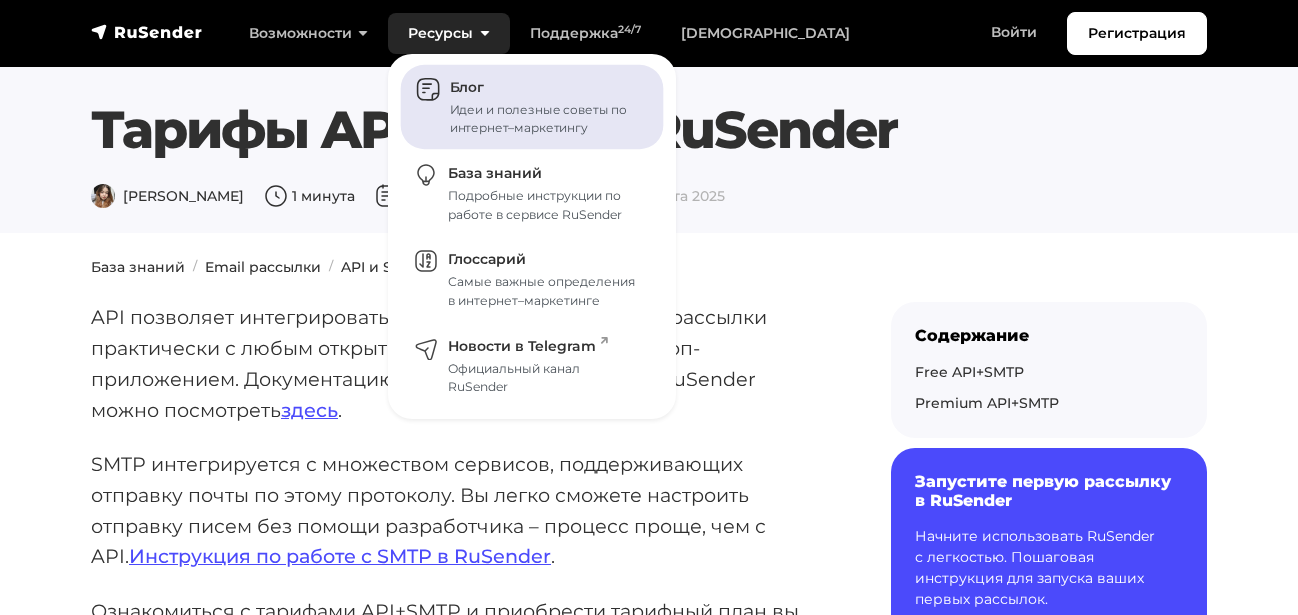 click on "Идеи и полезные советы по интернет–маркетингу" at bounding box center (545, 119) 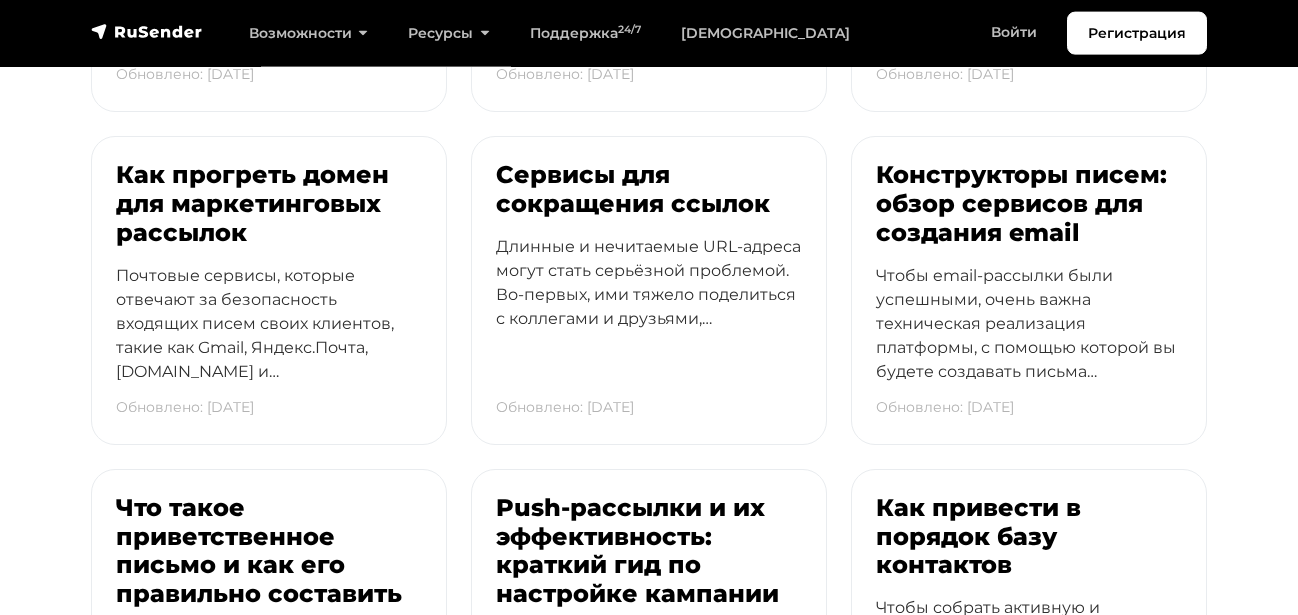 scroll, scrollTop: 3978, scrollLeft: 0, axis: vertical 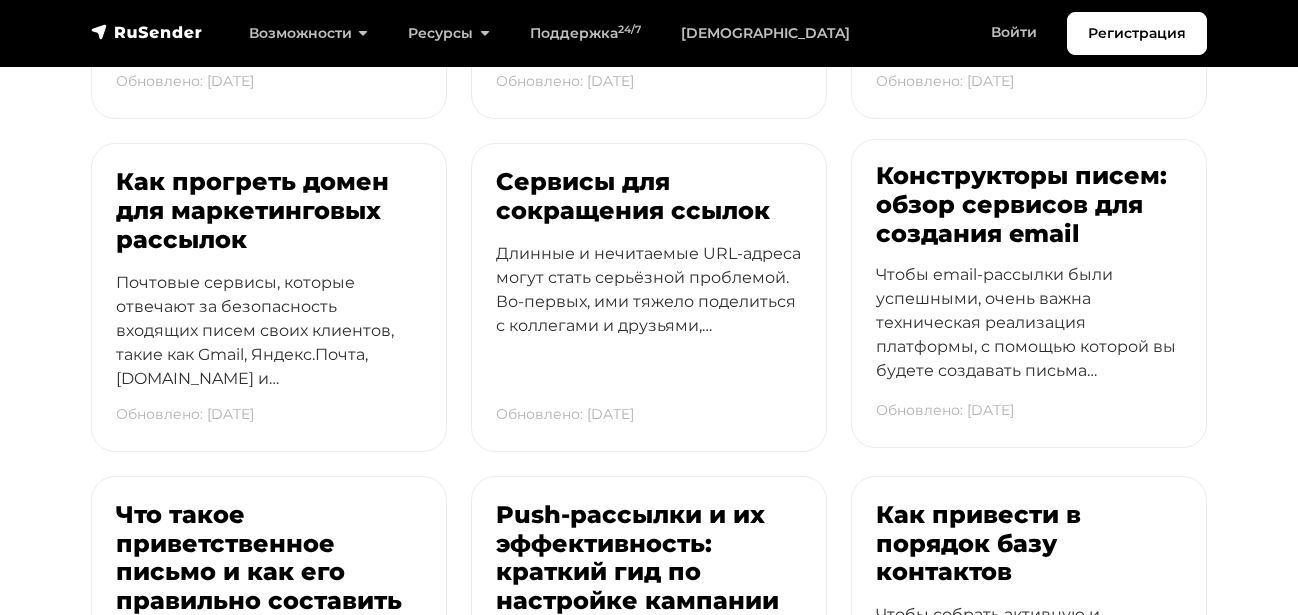 click on "Конструкторы писем: обзор сервисов для создания email" at bounding box center (1029, 205) 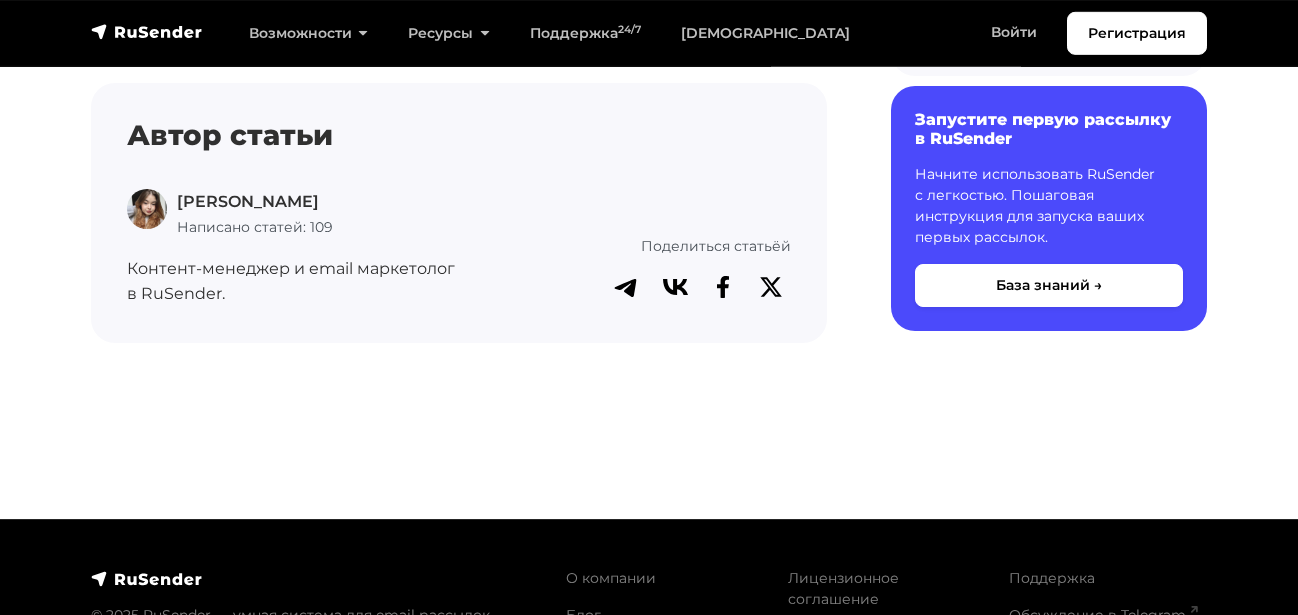 scroll, scrollTop: 26010, scrollLeft: 0, axis: vertical 